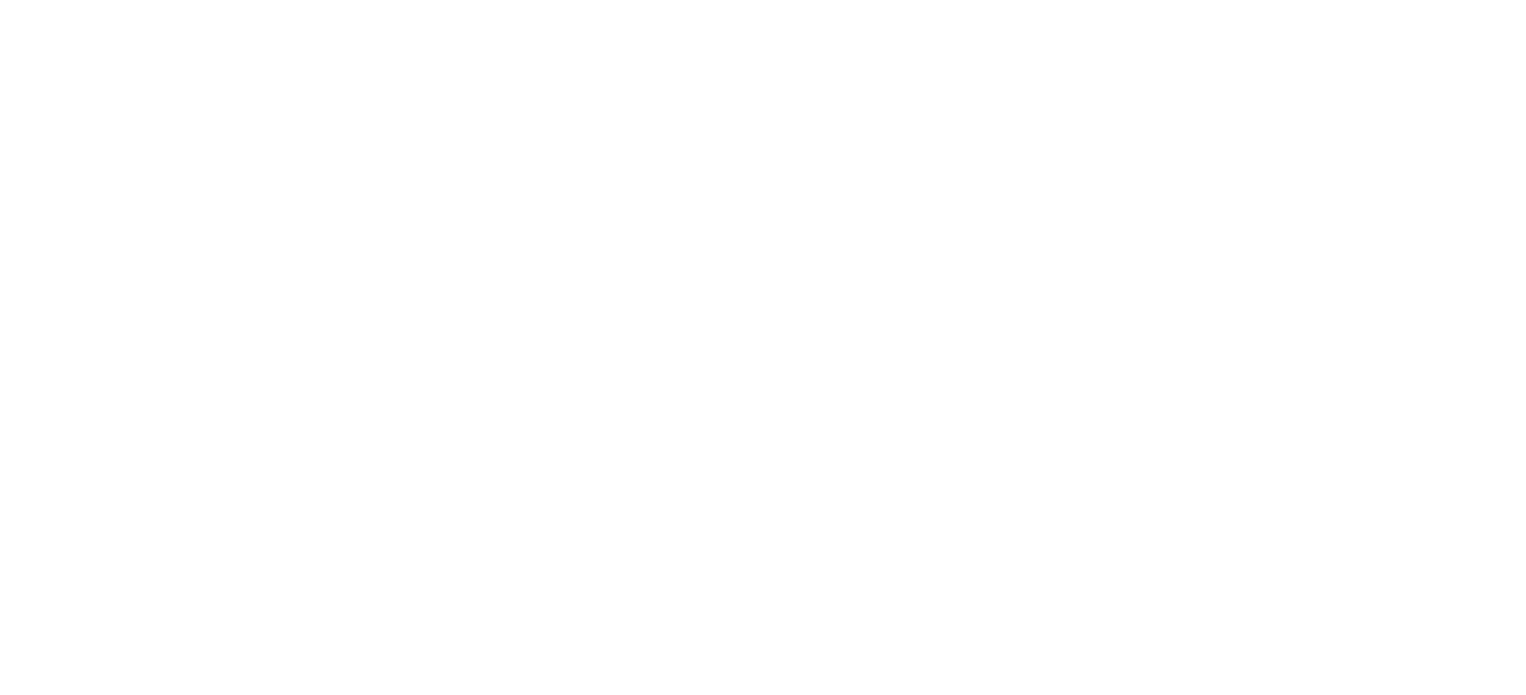 scroll, scrollTop: 0, scrollLeft: 0, axis: both 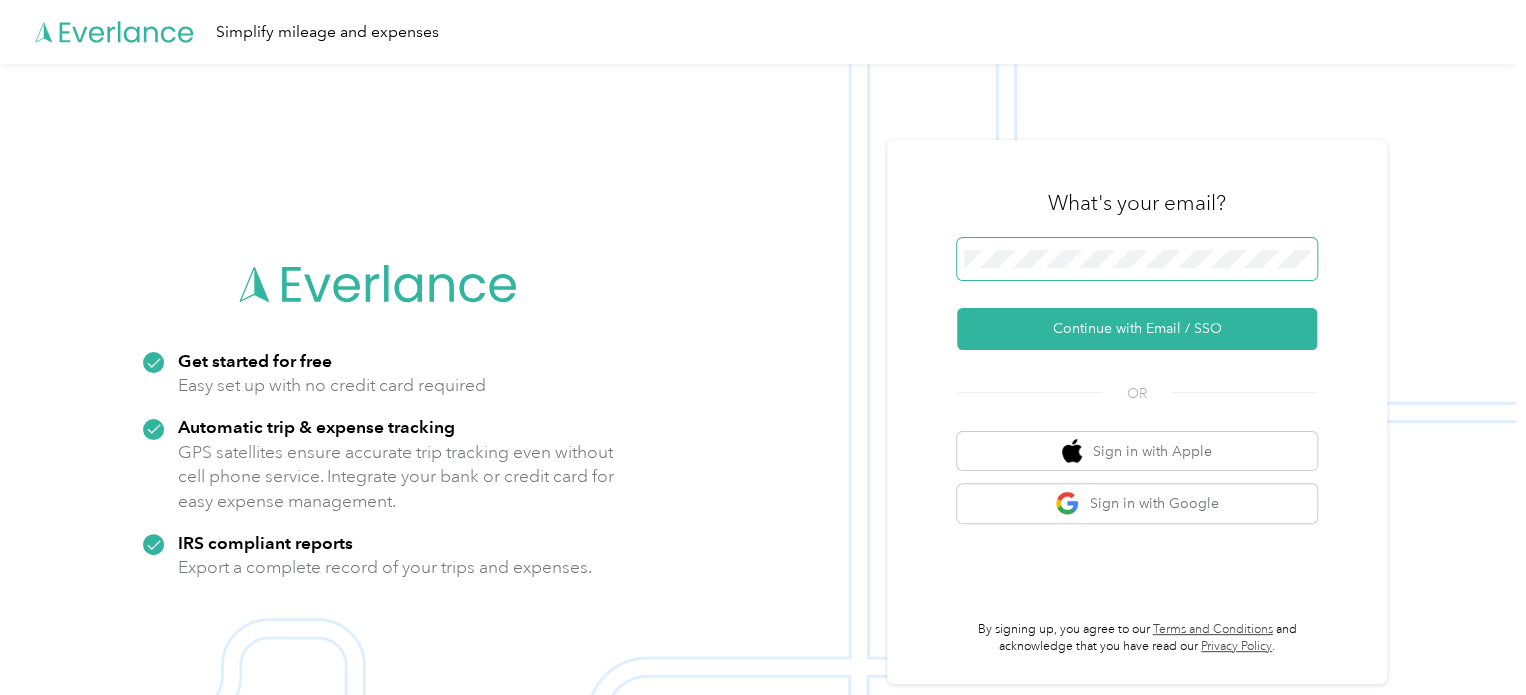 click at bounding box center (1137, 259) 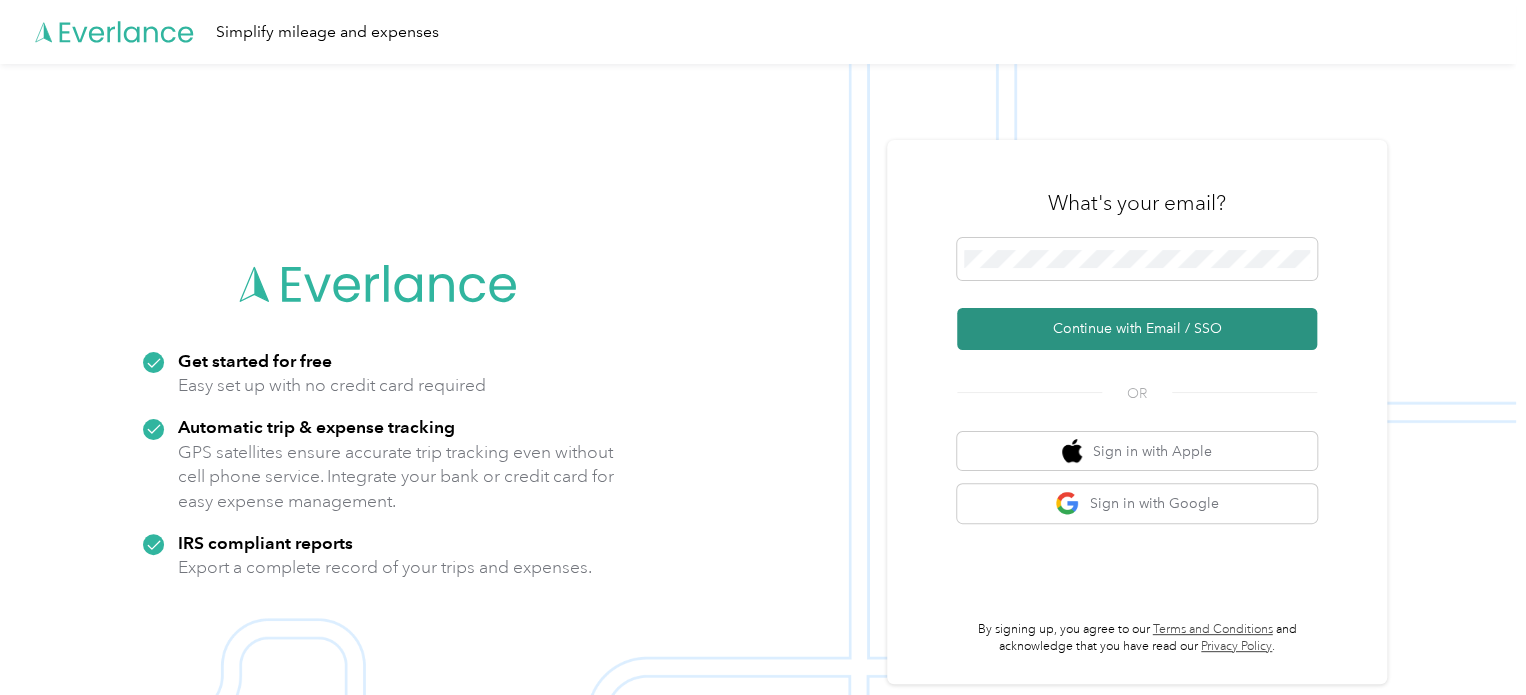 click on "Continue with Email / SSO" at bounding box center [1137, 329] 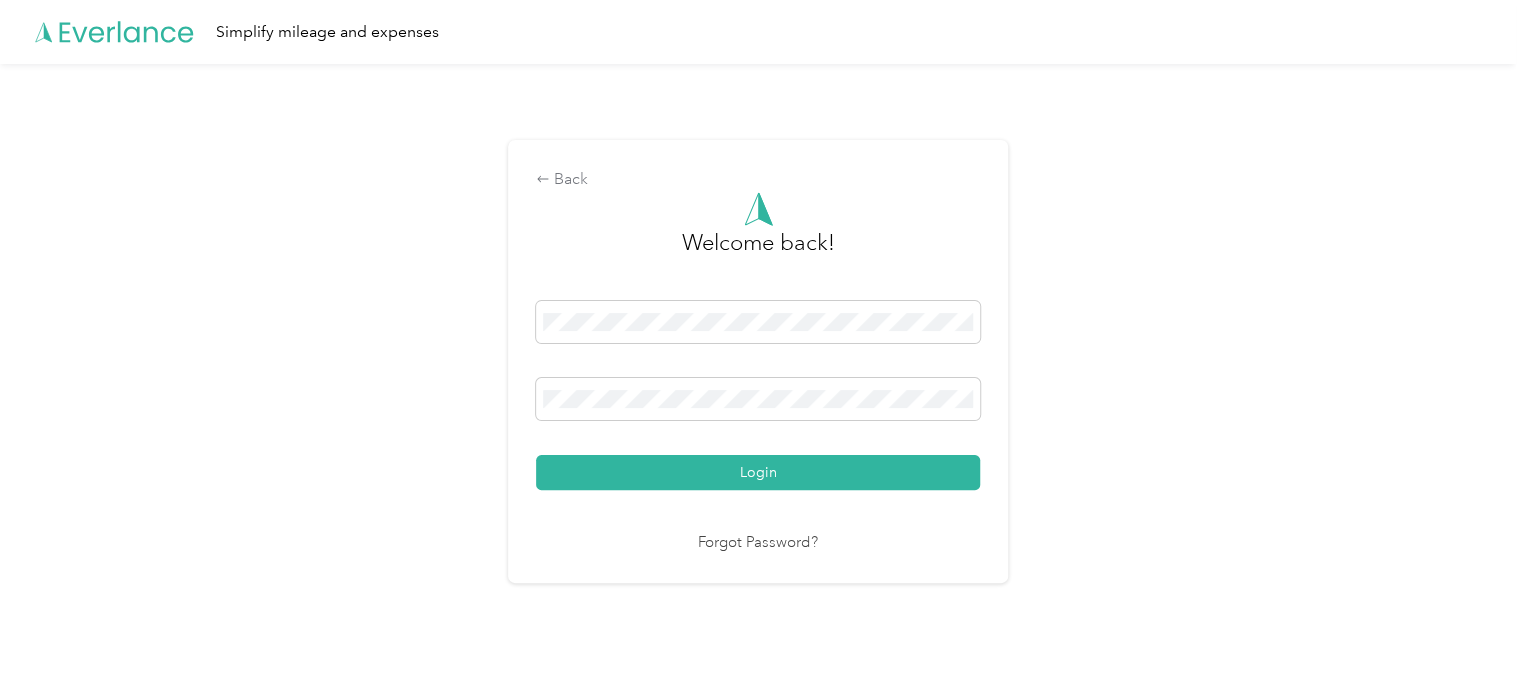 click on "Login" at bounding box center [758, 472] 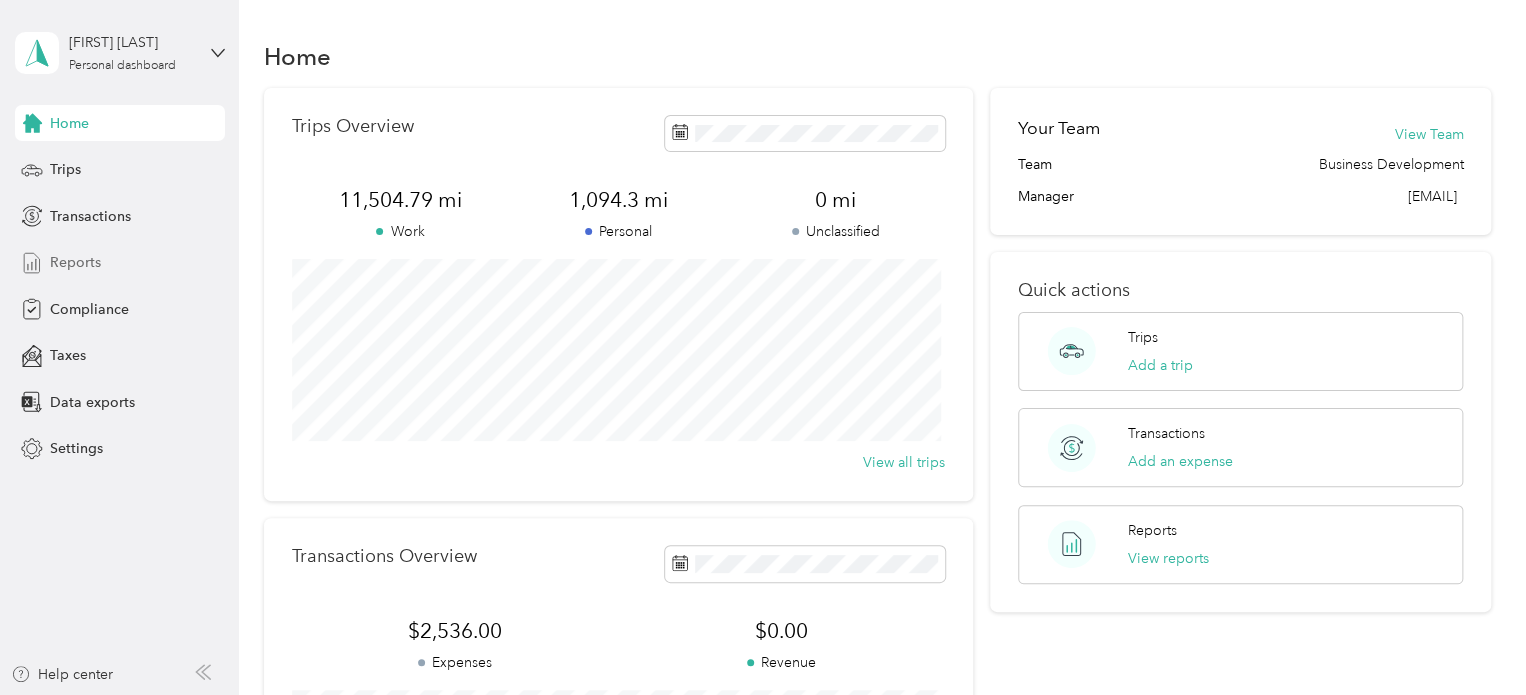 click on "Reports" at bounding box center [75, 262] 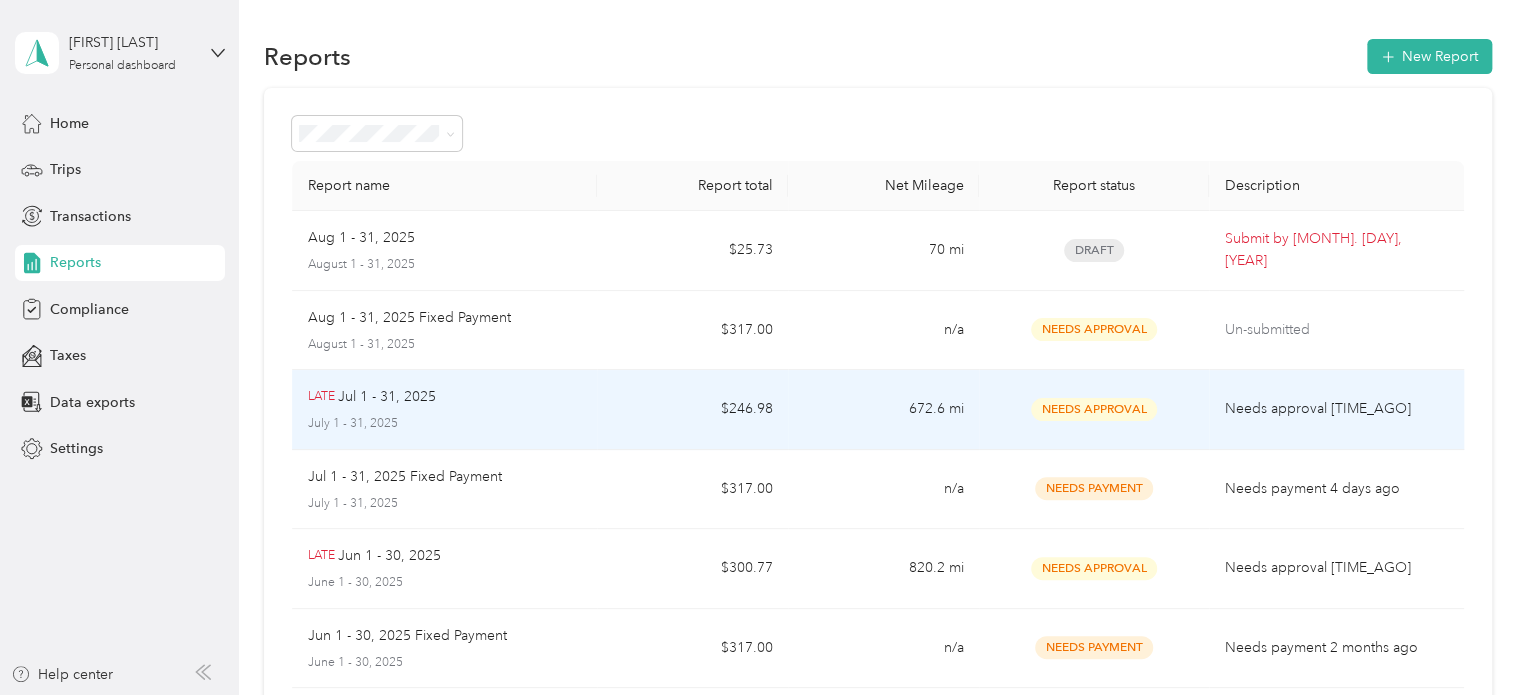 click on "[STATUS] [MONTH] [DAY] - [DAY], [YEAR]" at bounding box center [445, 397] 